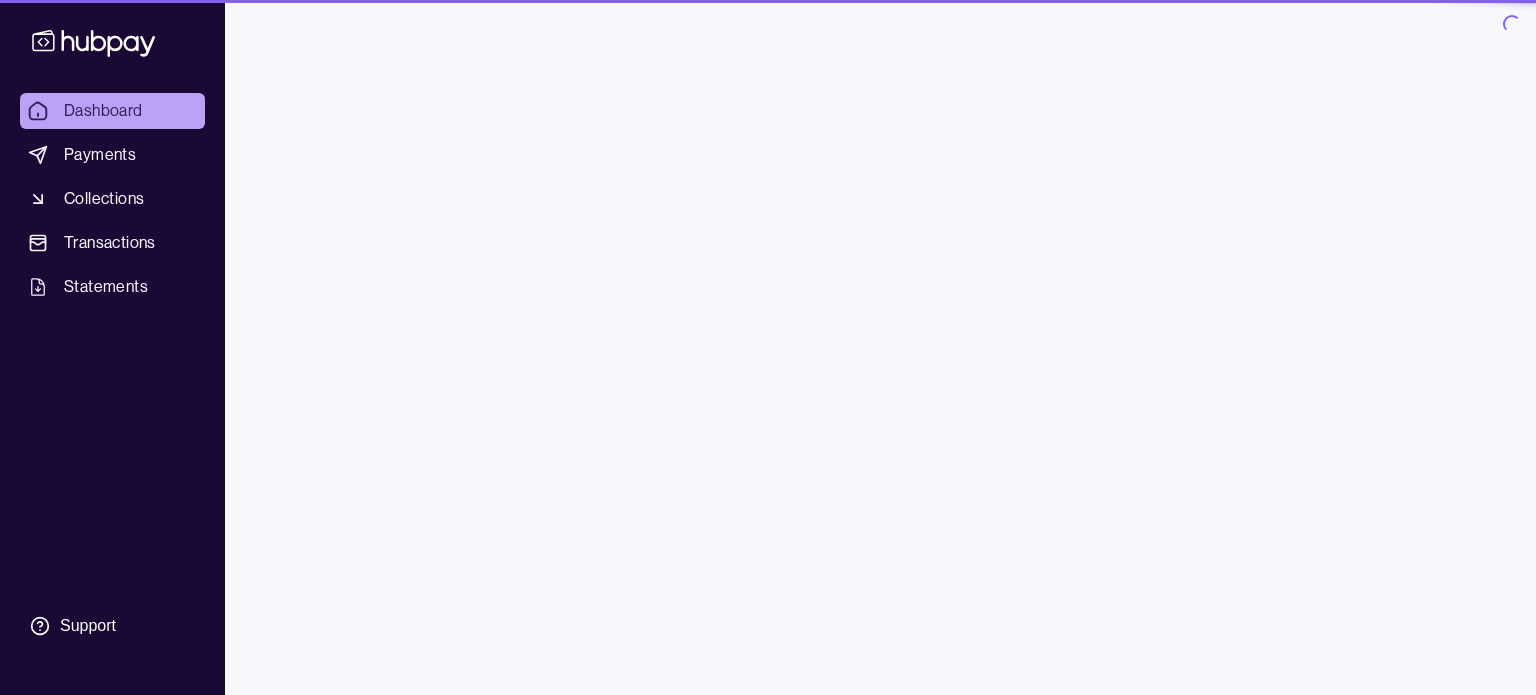 scroll, scrollTop: 0, scrollLeft: 0, axis: both 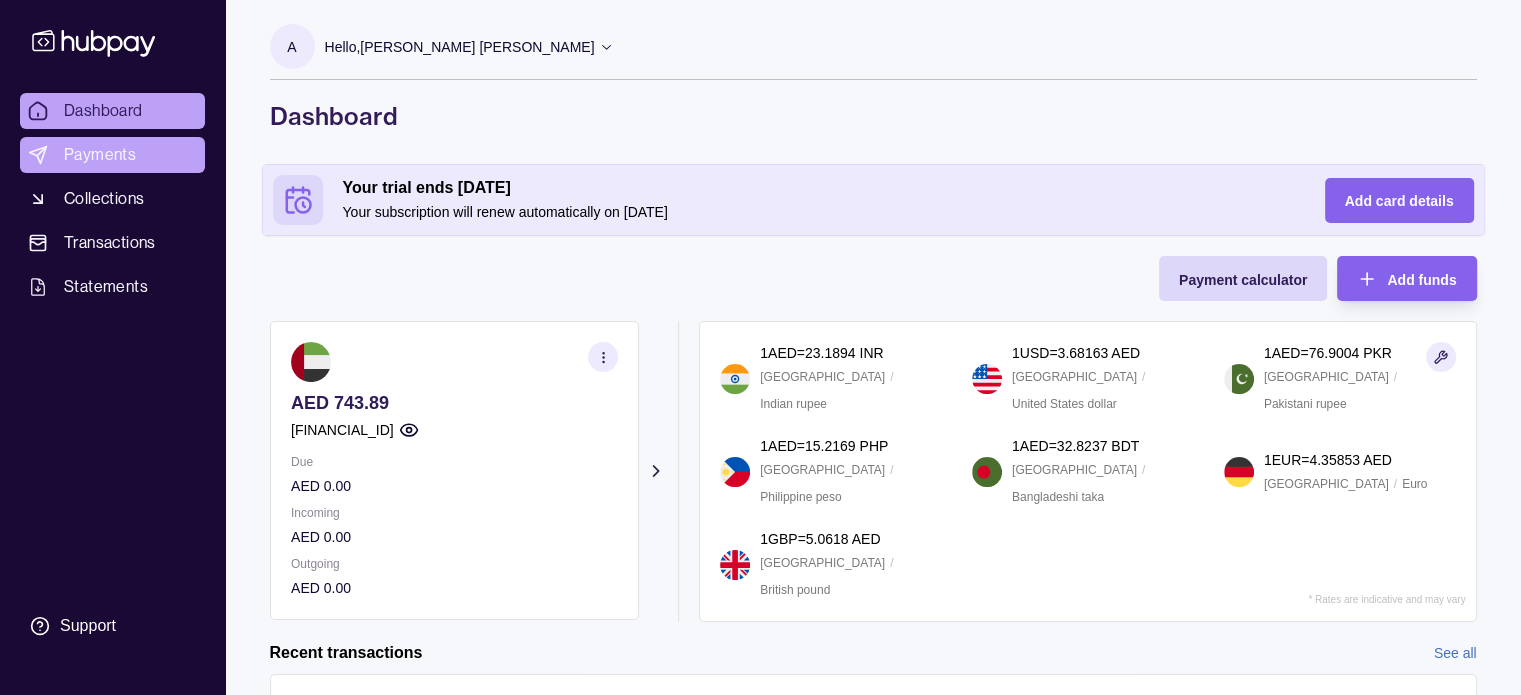 click on "Payments" at bounding box center (100, 155) 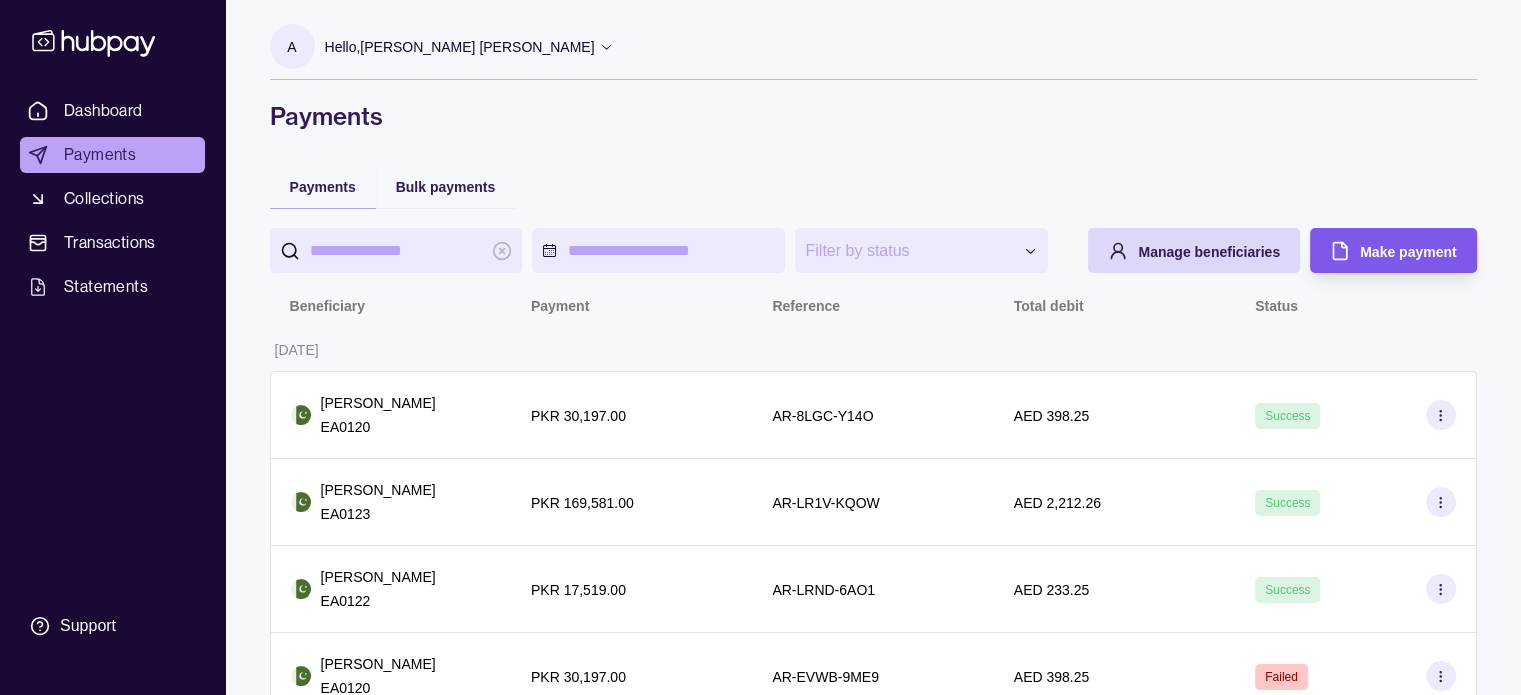 click on "Make payment" at bounding box center (1408, 251) 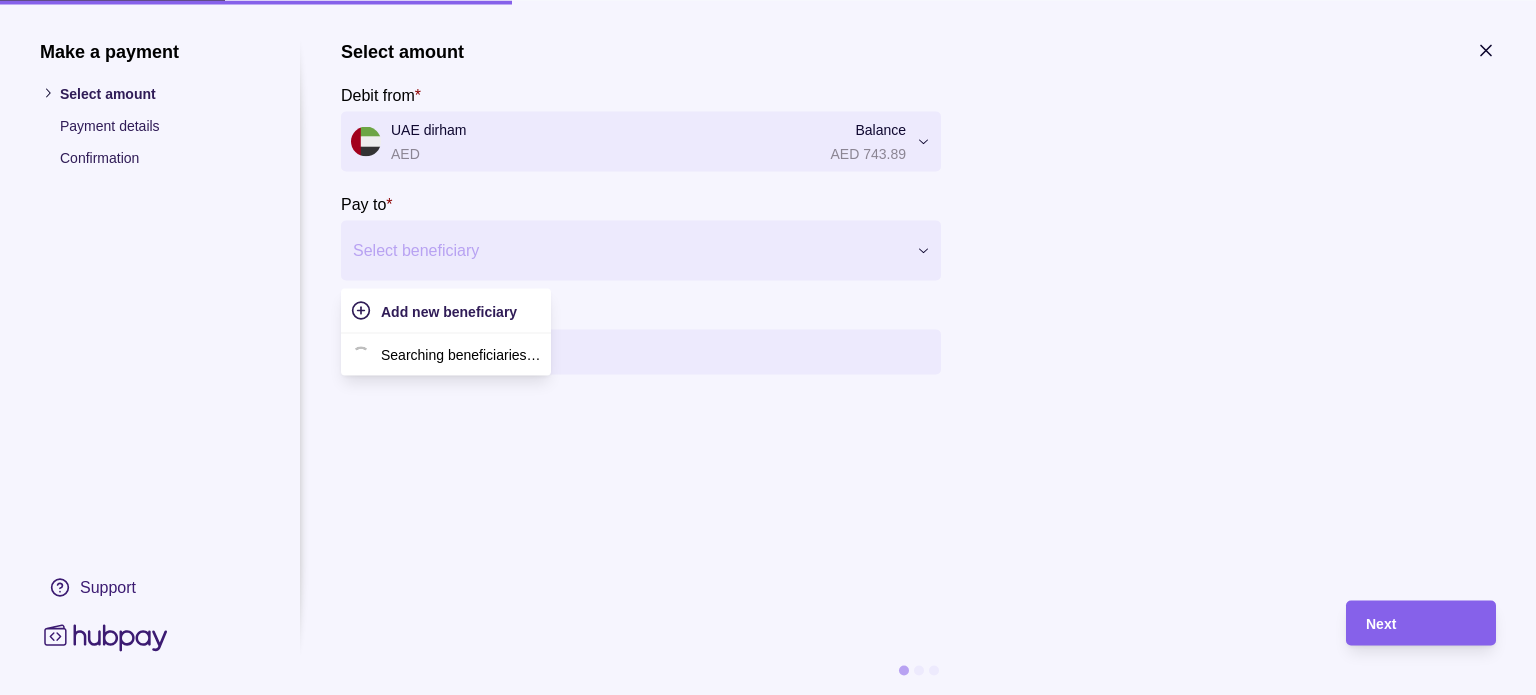 click at bounding box center (628, 250) 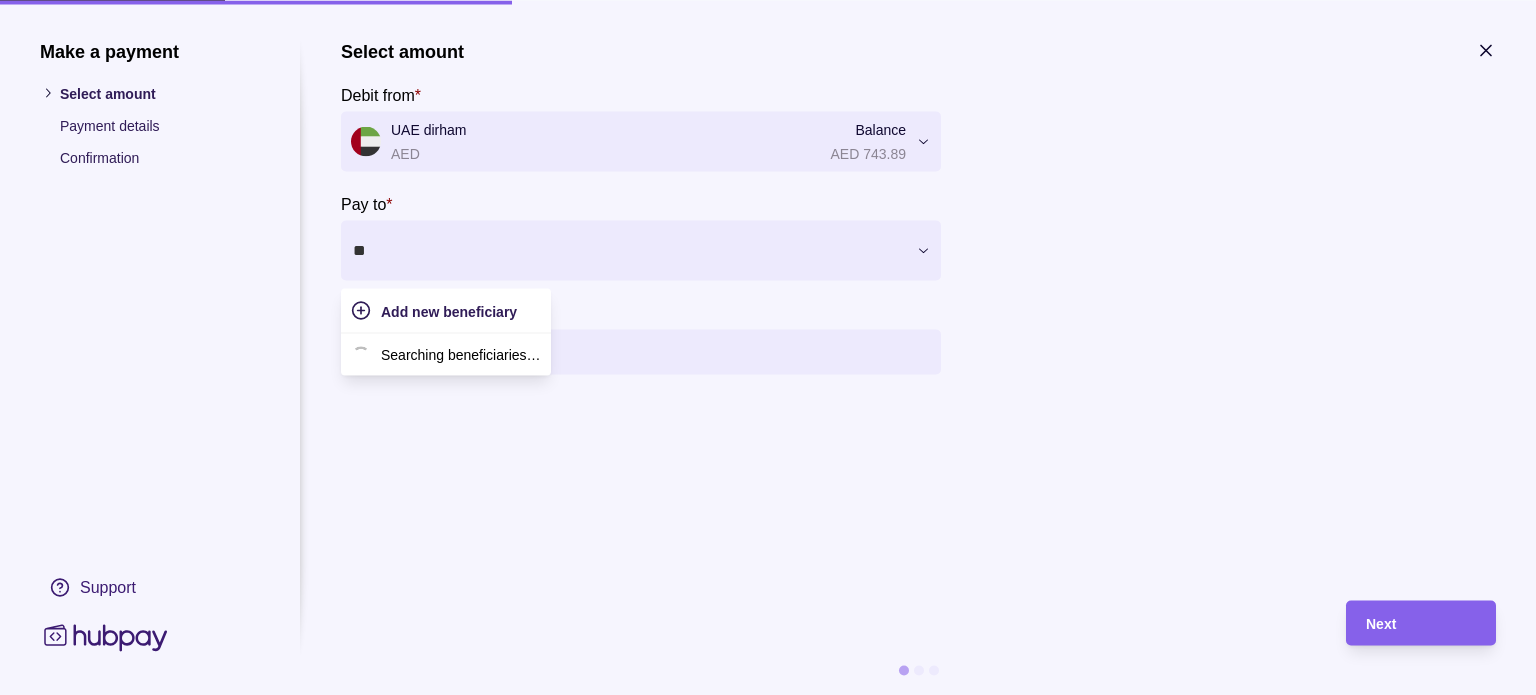 type on "***" 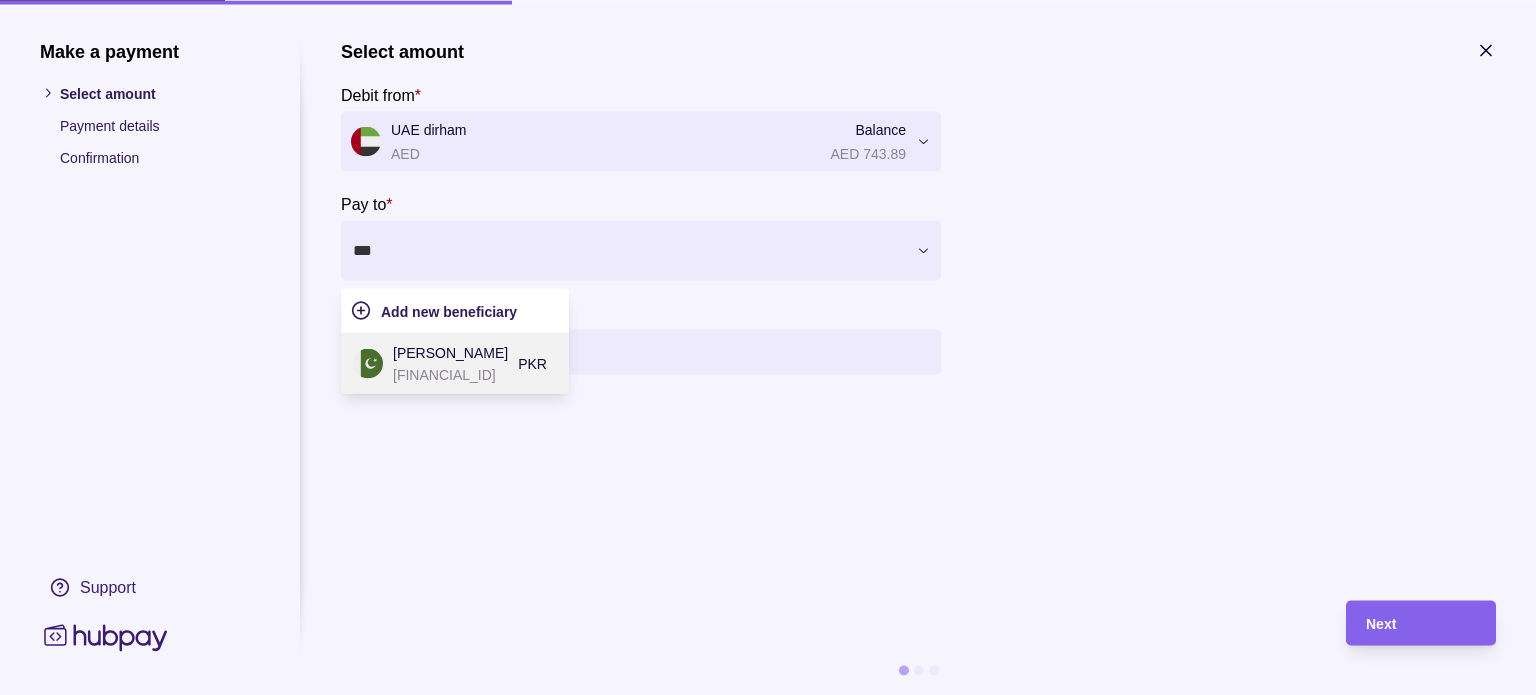 click on "[FINANCIAL_ID]" at bounding box center [450, 374] 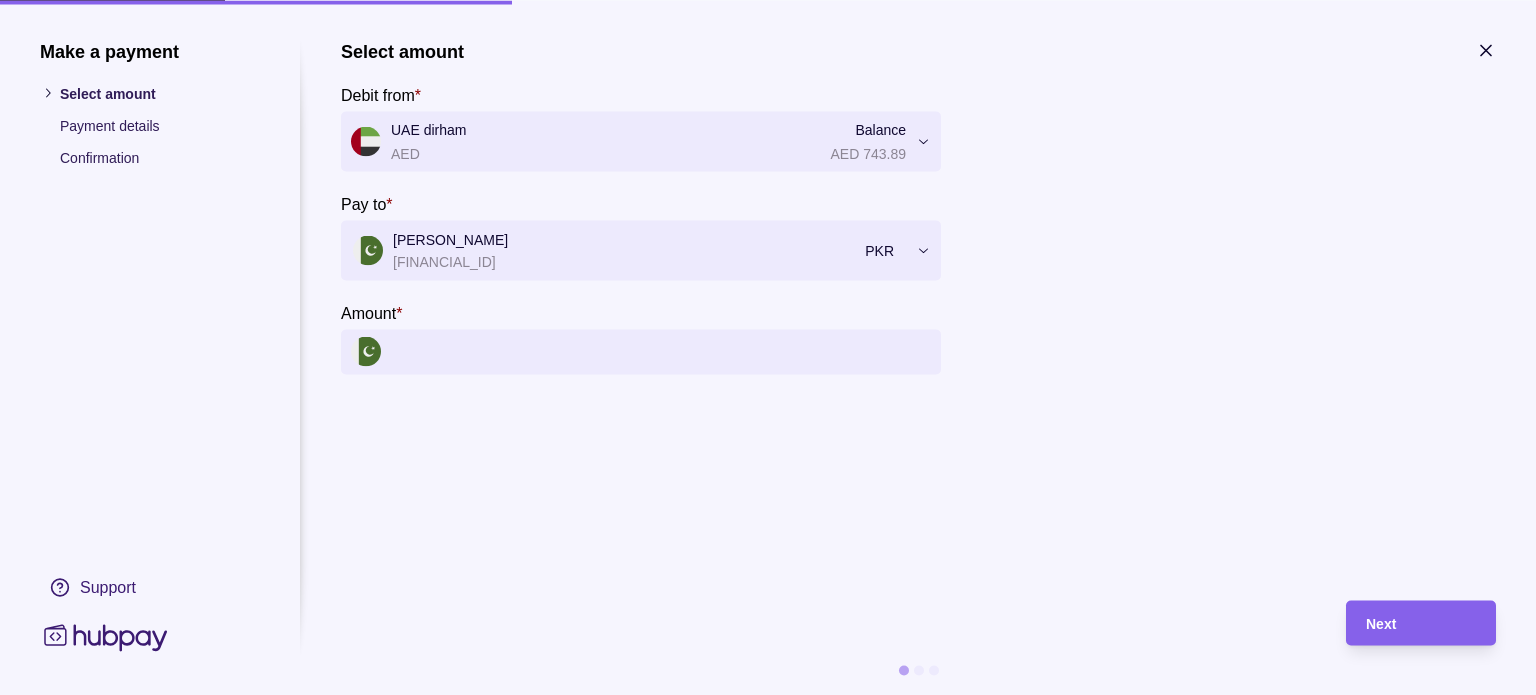 click on "Amount  *" at bounding box center [661, 351] 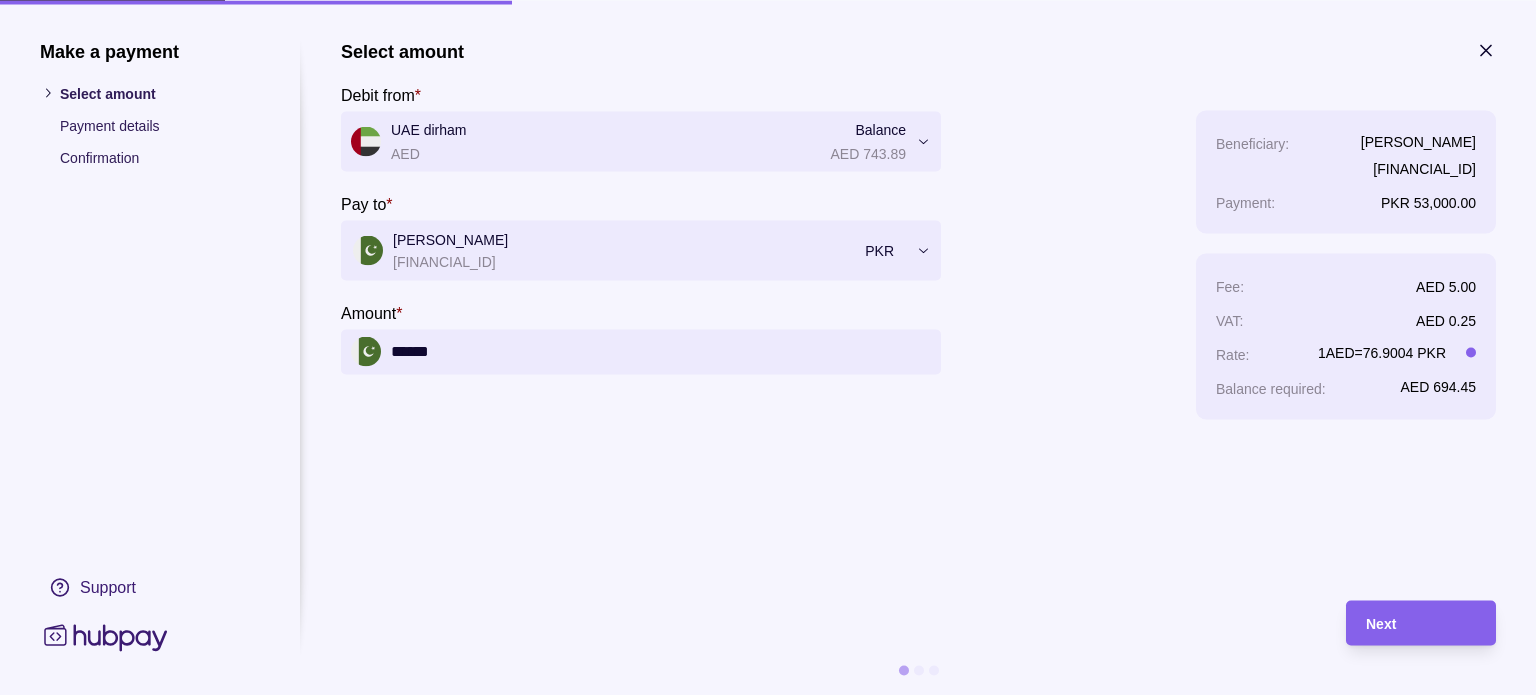 drag, startPoint x: 519, startPoint y: 350, endPoint x: 324, endPoint y: 351, distance: 195.00256 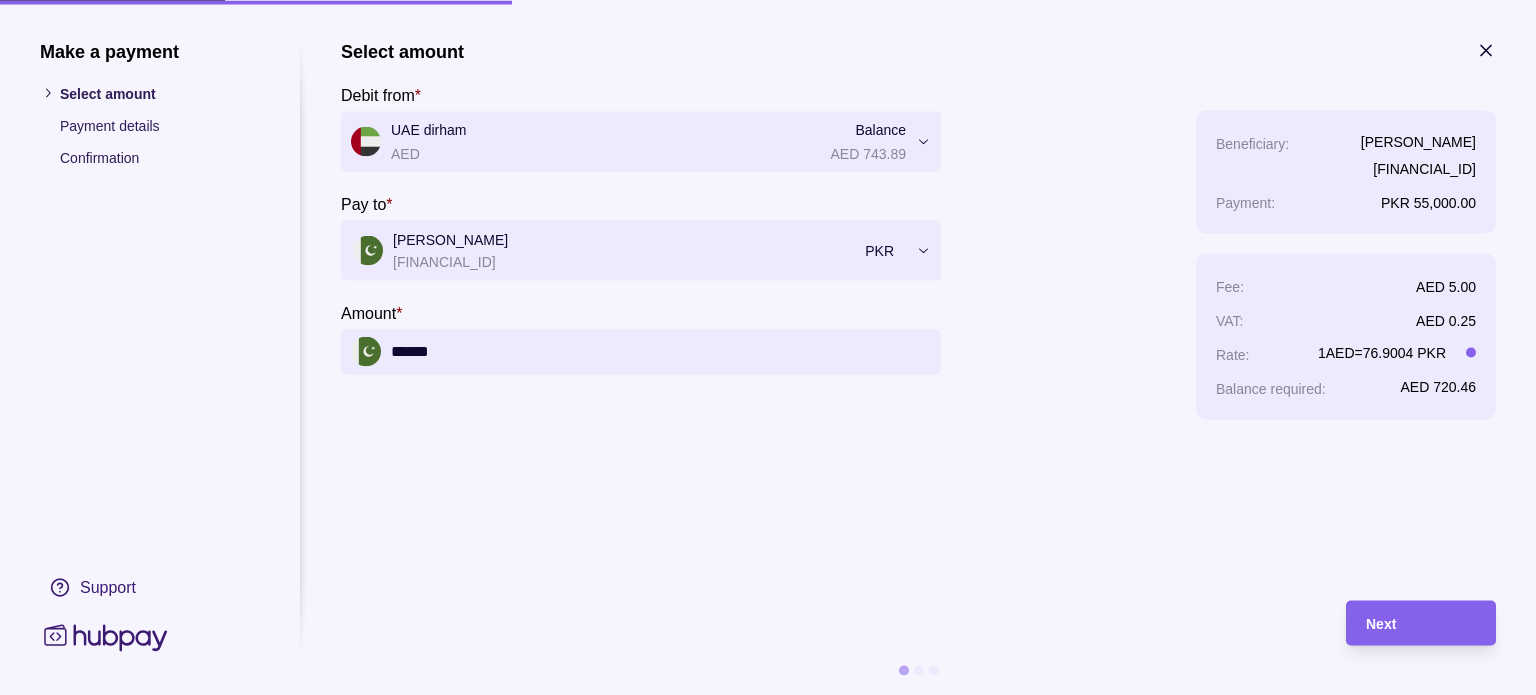 type on "******" 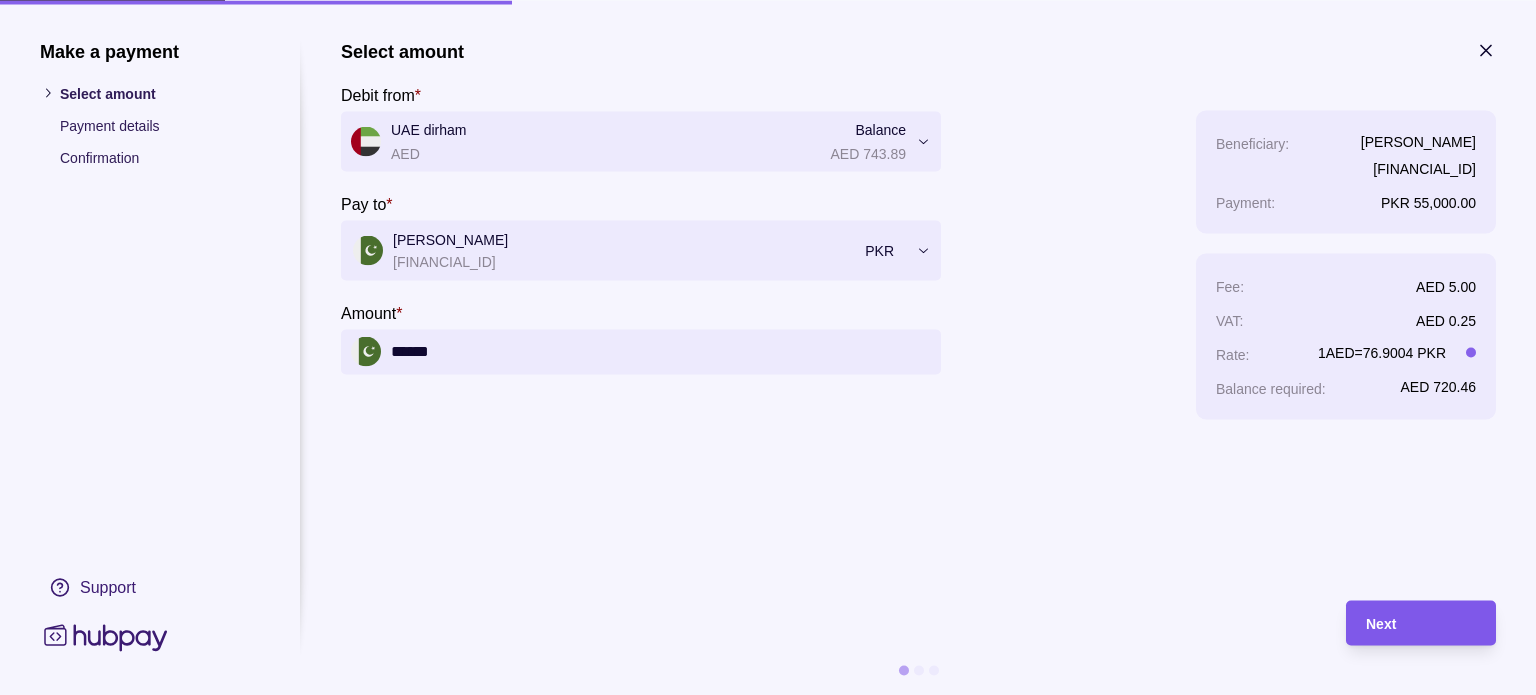 click on "Next" at bounding box center (1421, 623) 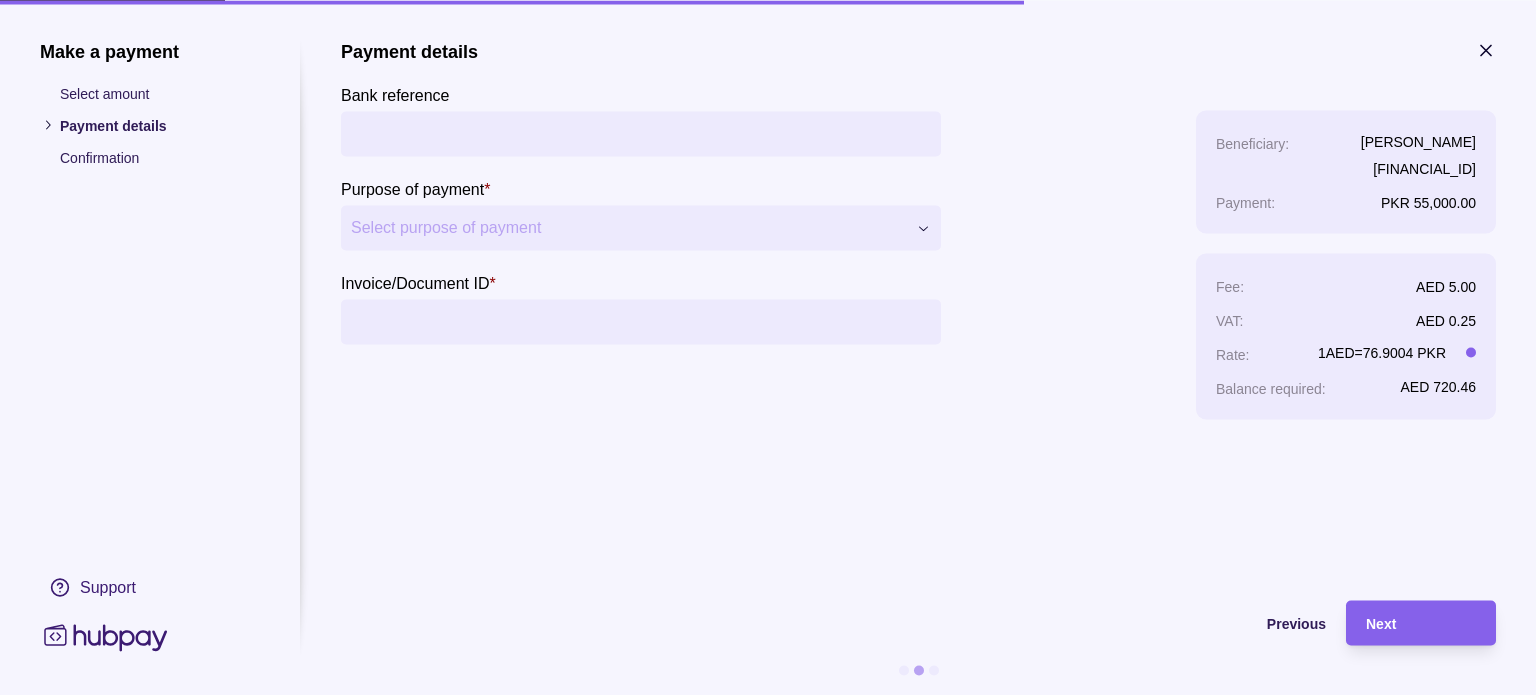 click on "Bank reference" at bounding box center [641, 133] 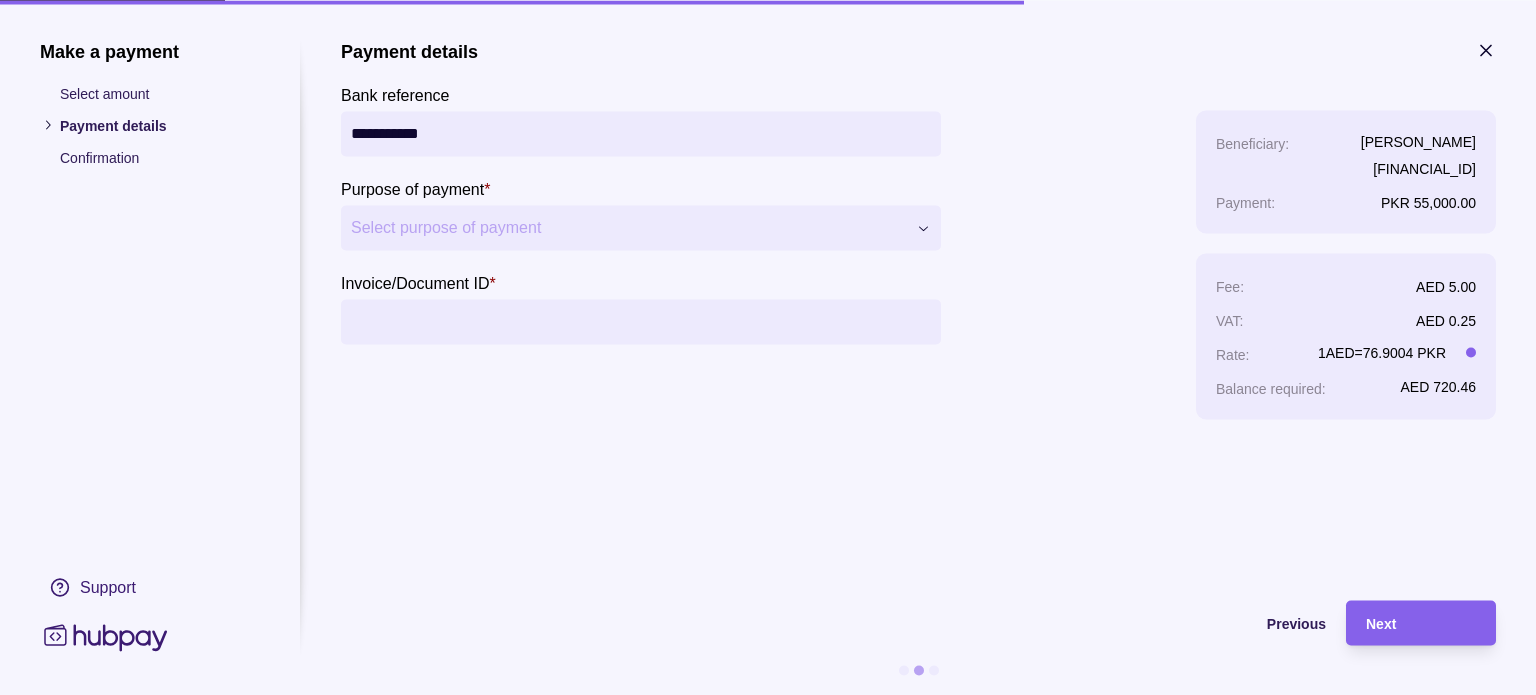 type on "**********" 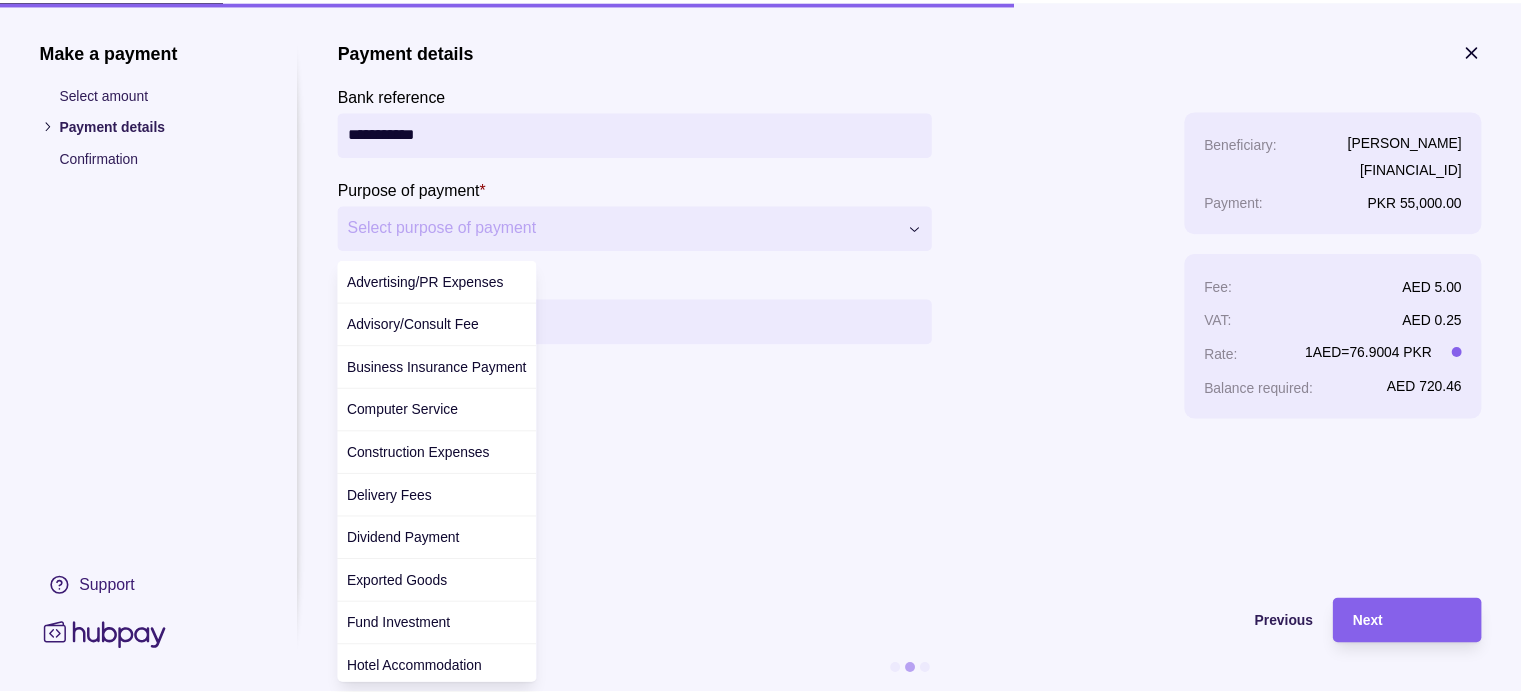 scroll, scrollTop: 708, scrollLeft: 0, axis: vertical 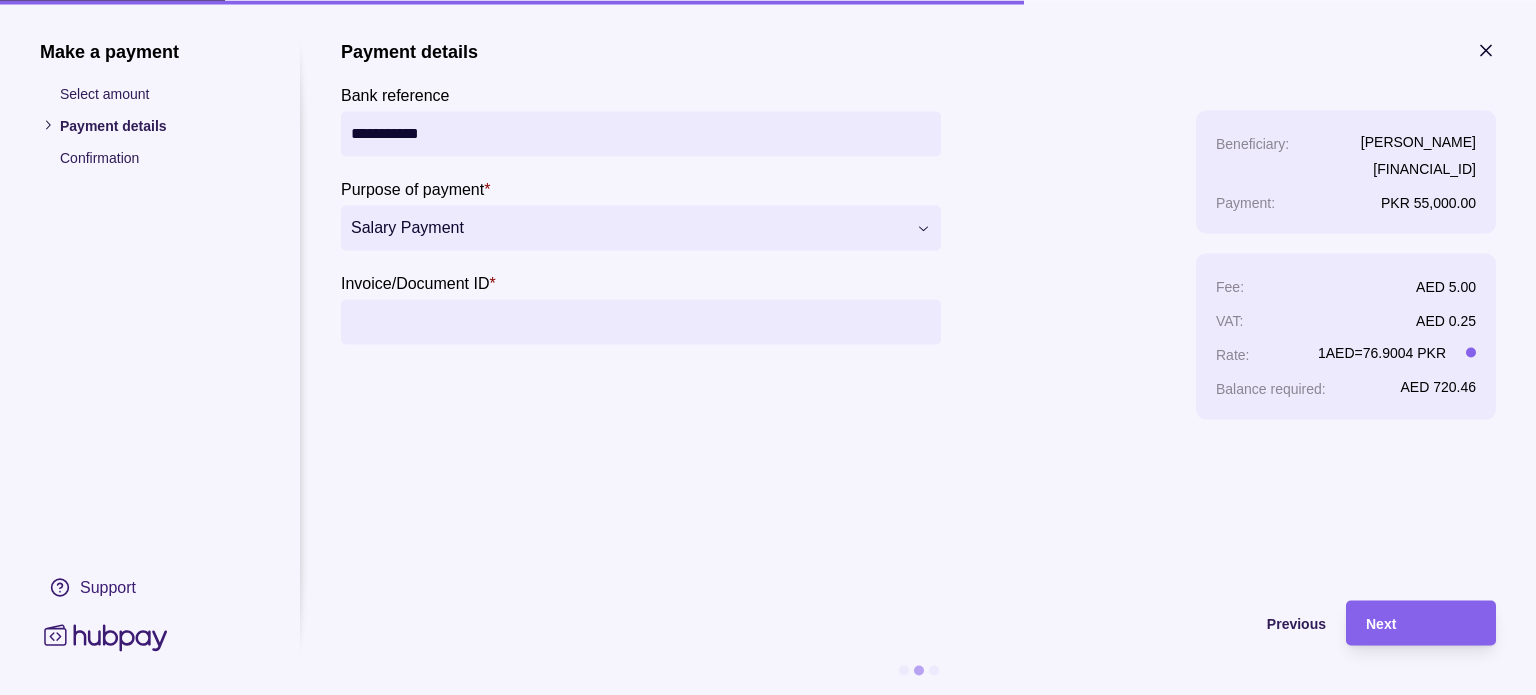 click on "Invoice/Document ID  *" at bounding box center (641, 321) 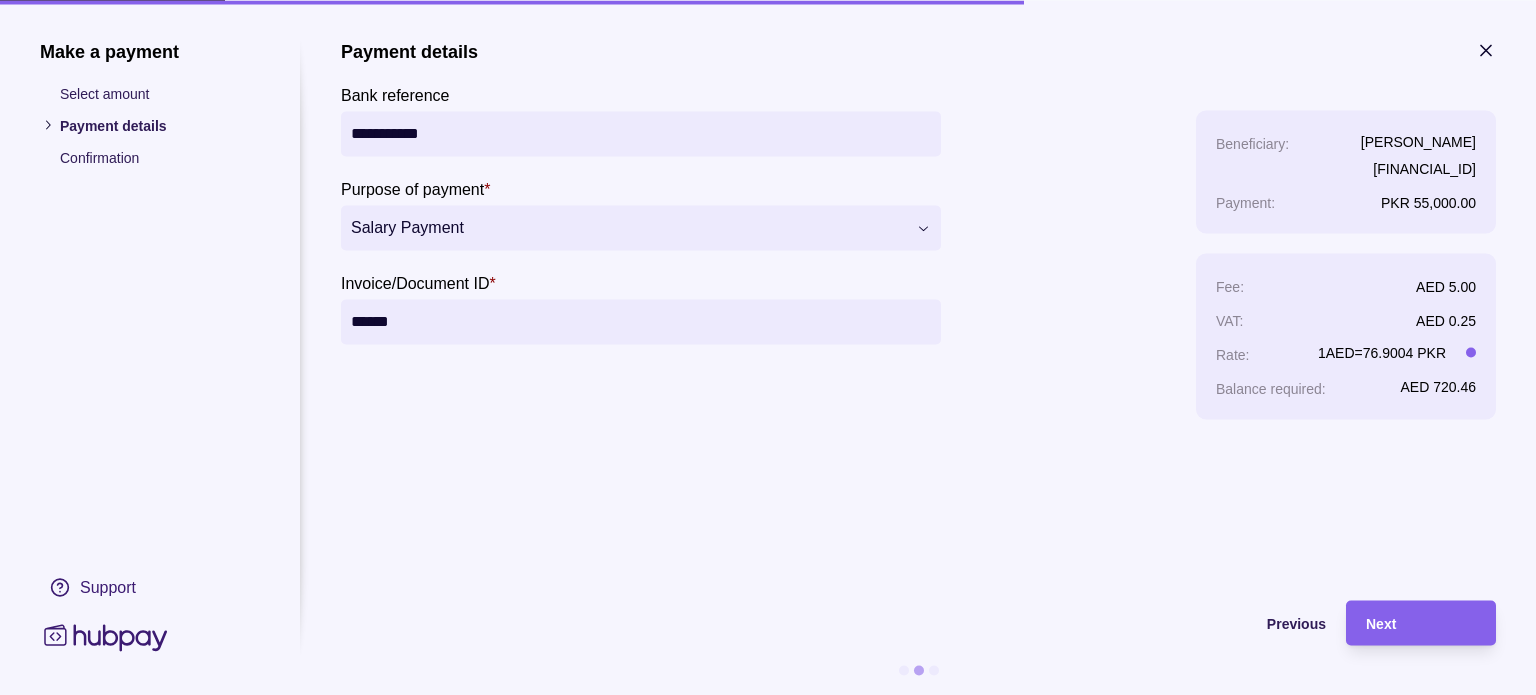 click on "**********" at bounding box center [918, 310] 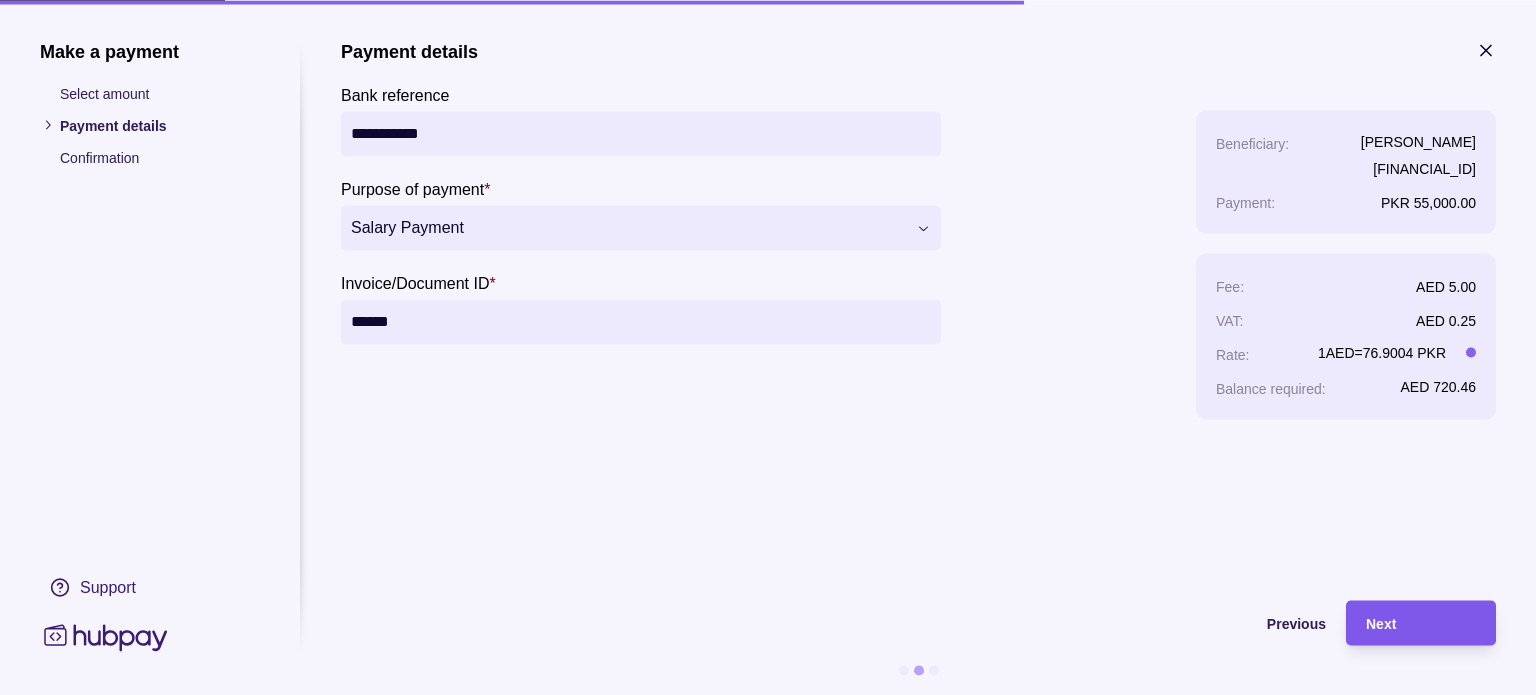 click on "Next" at bounding box center (1381, 624) 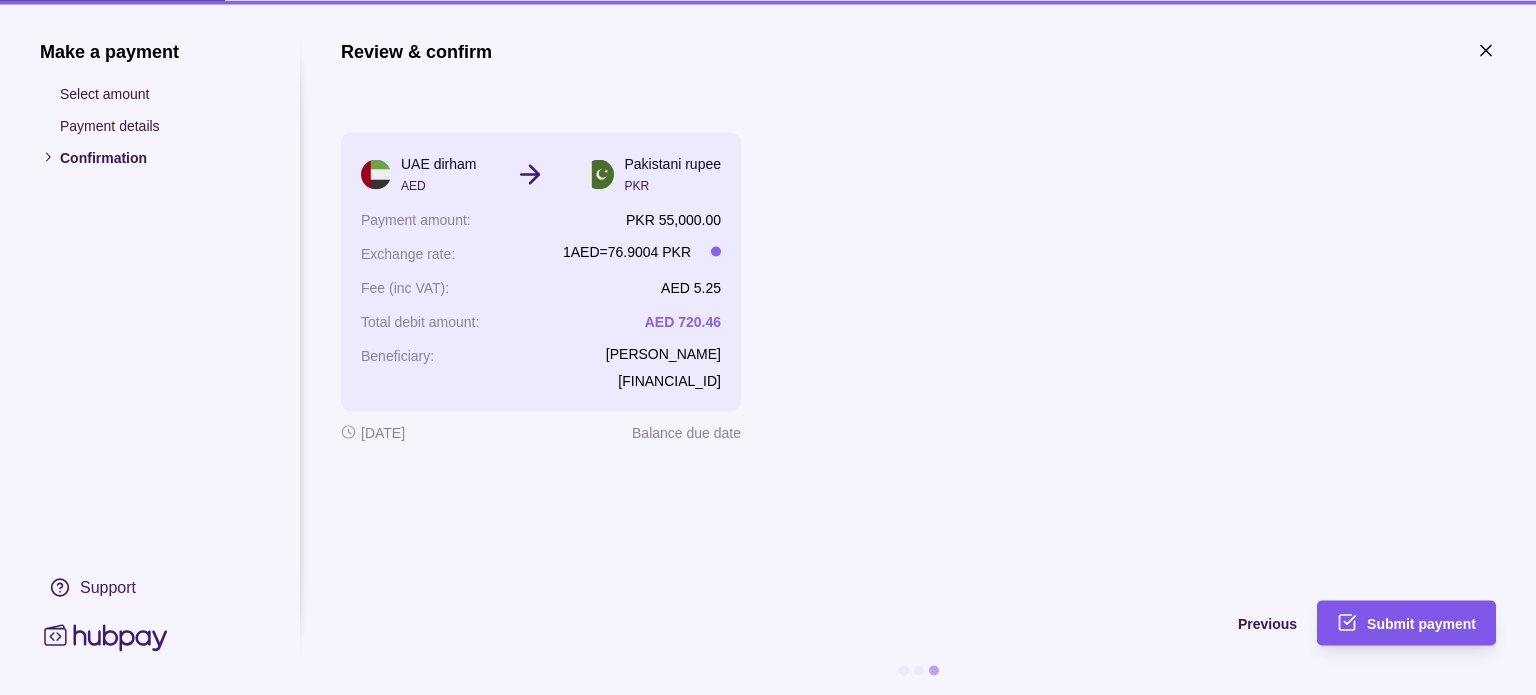 click on "Submit payment" at bounding box center [1421, 624] 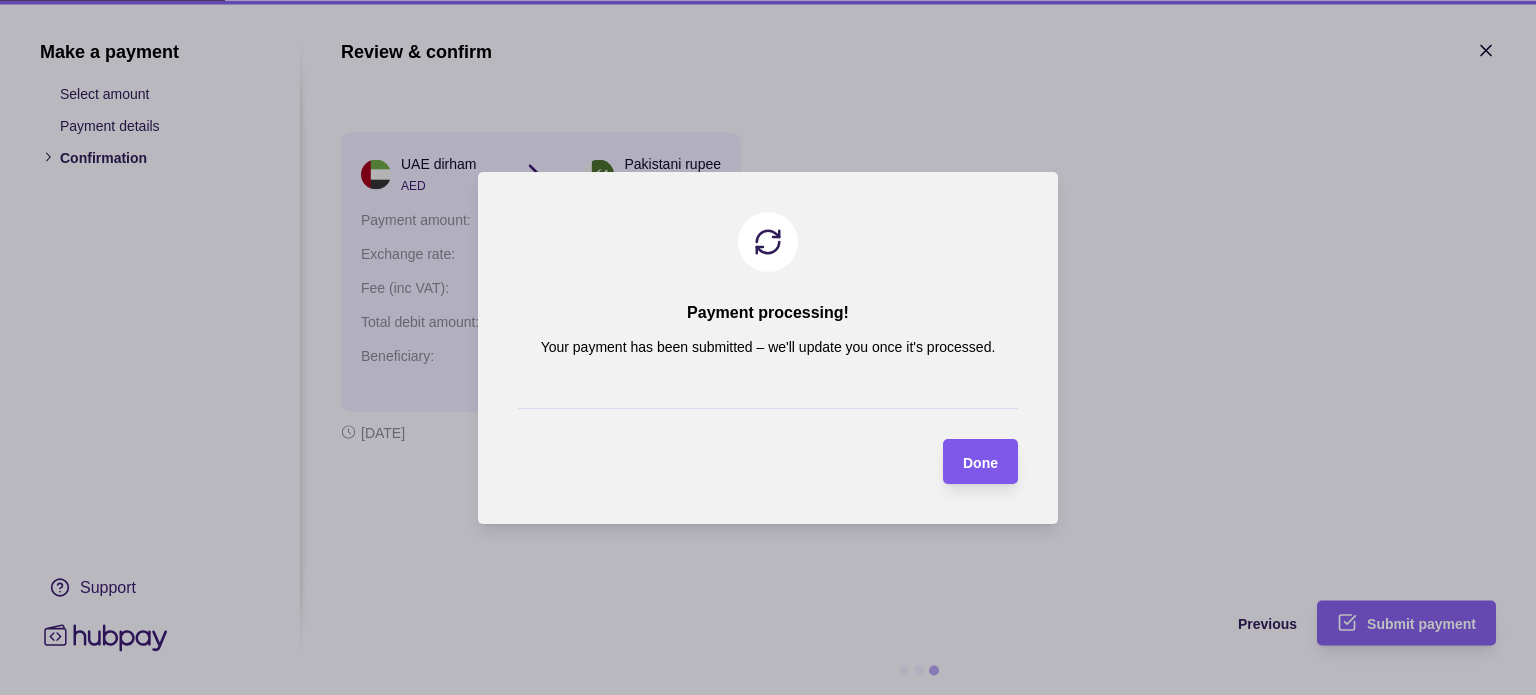 click on "Done" at bounding box center [980, 462] 